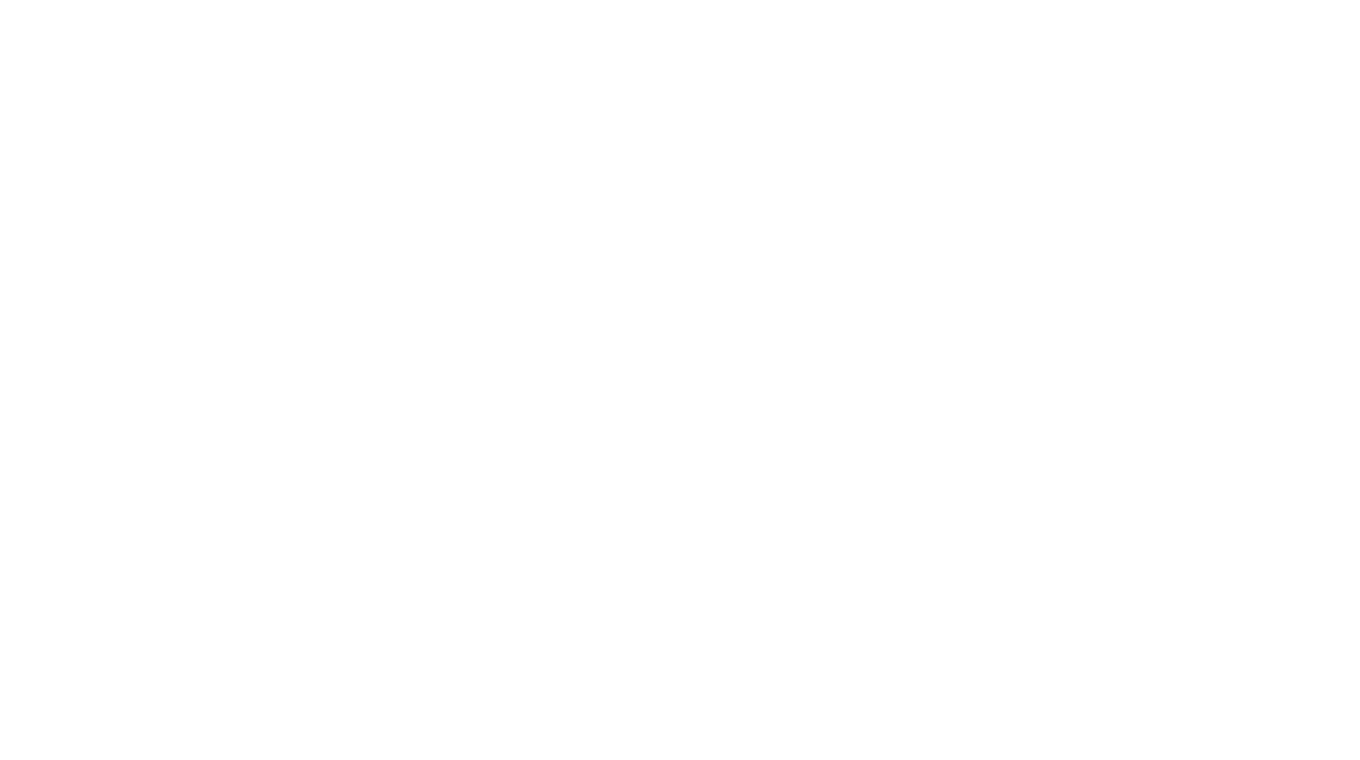 scroll, scrollTop: 0, scrollLeft: 0, axis: both 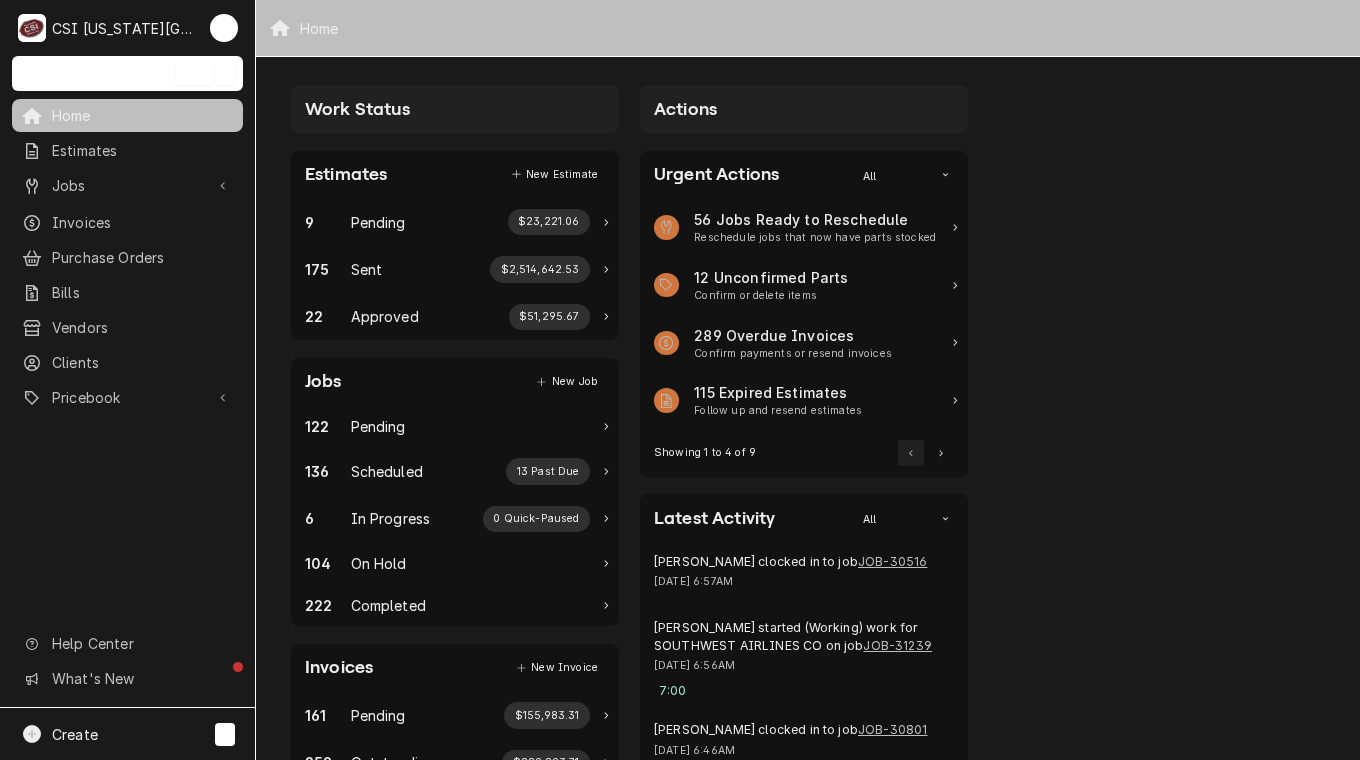 drag, startPoint x: 83, startPoint y: 182, endPoint x: 561, endPoint y: -104, distance: 557.02783 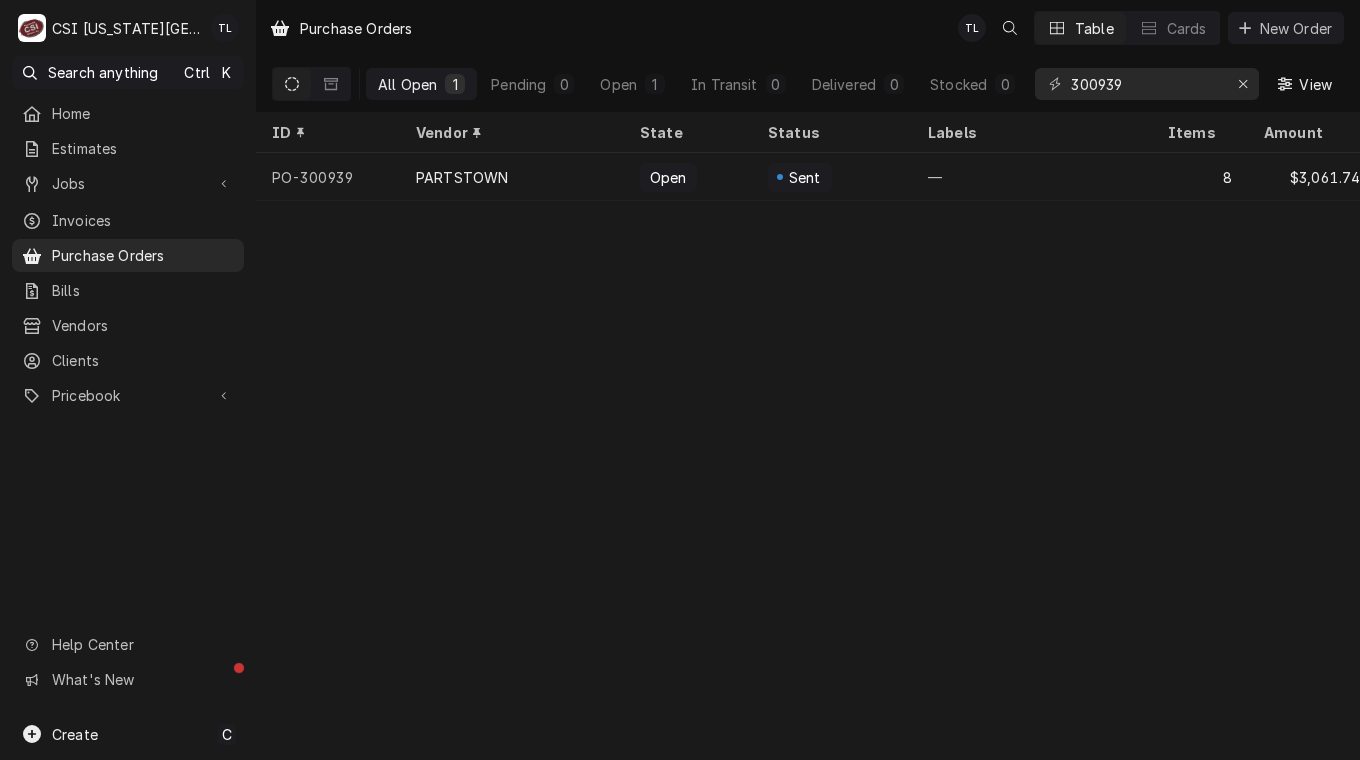 scroll, scrollTop: 0, scrollLeft: 0, axis: both 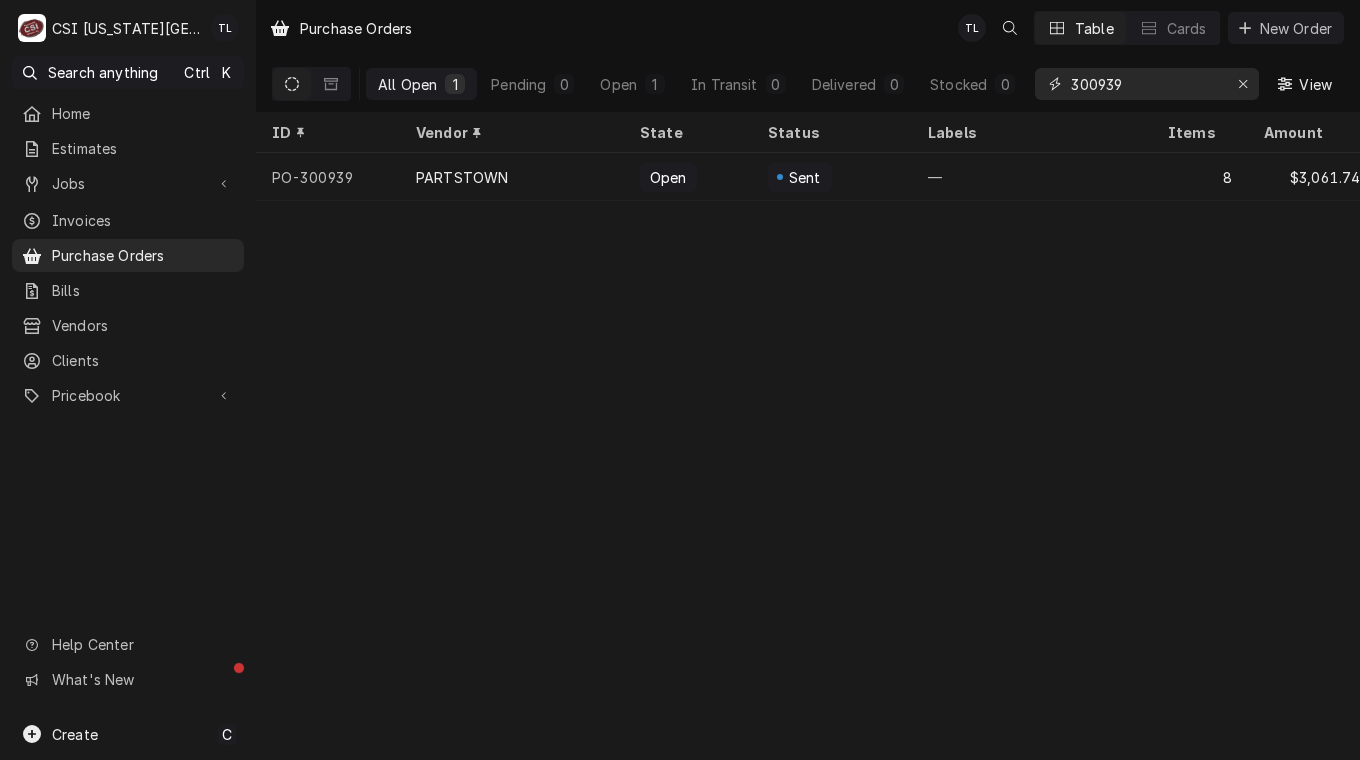 drag, startPoint x: 1148, startPoint y: 89, endPoint x: 920, endPoint y: 62, distance: 229.59312 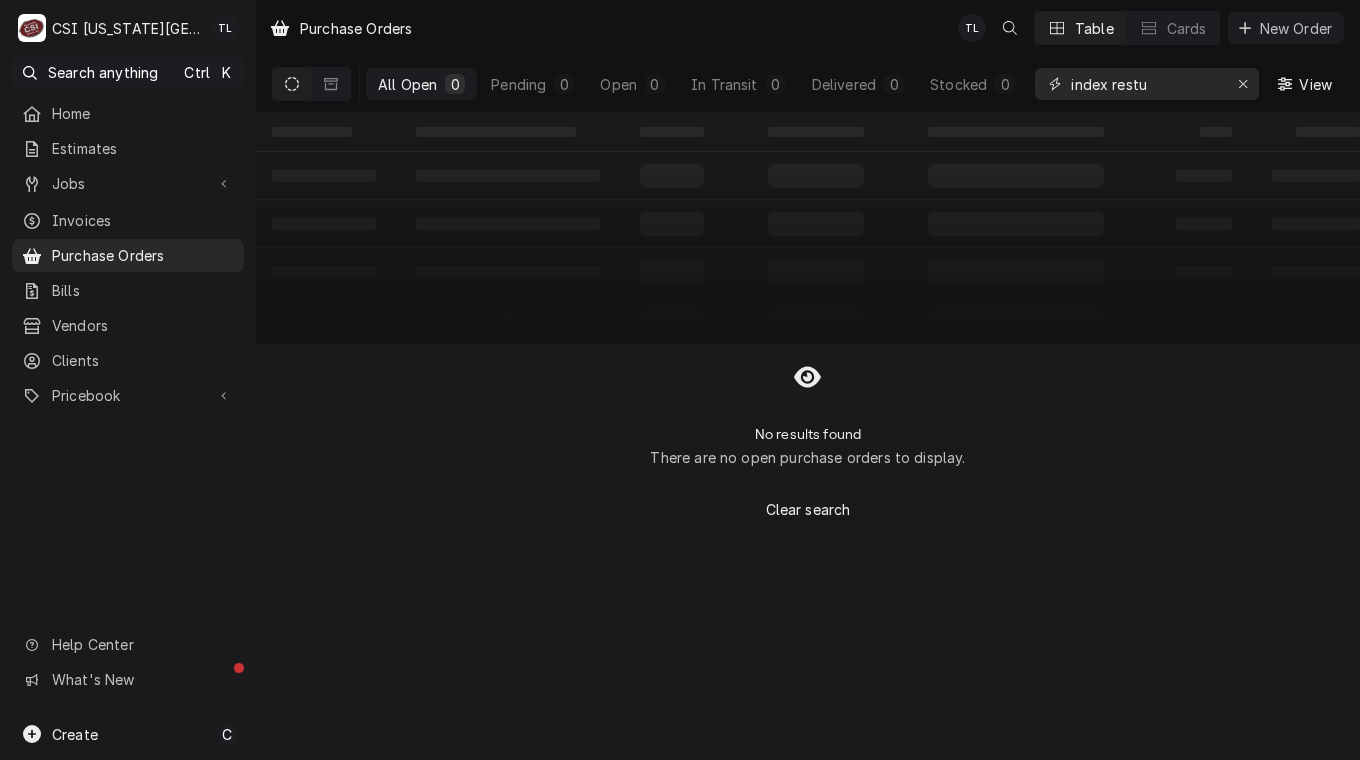 type on "index restu" 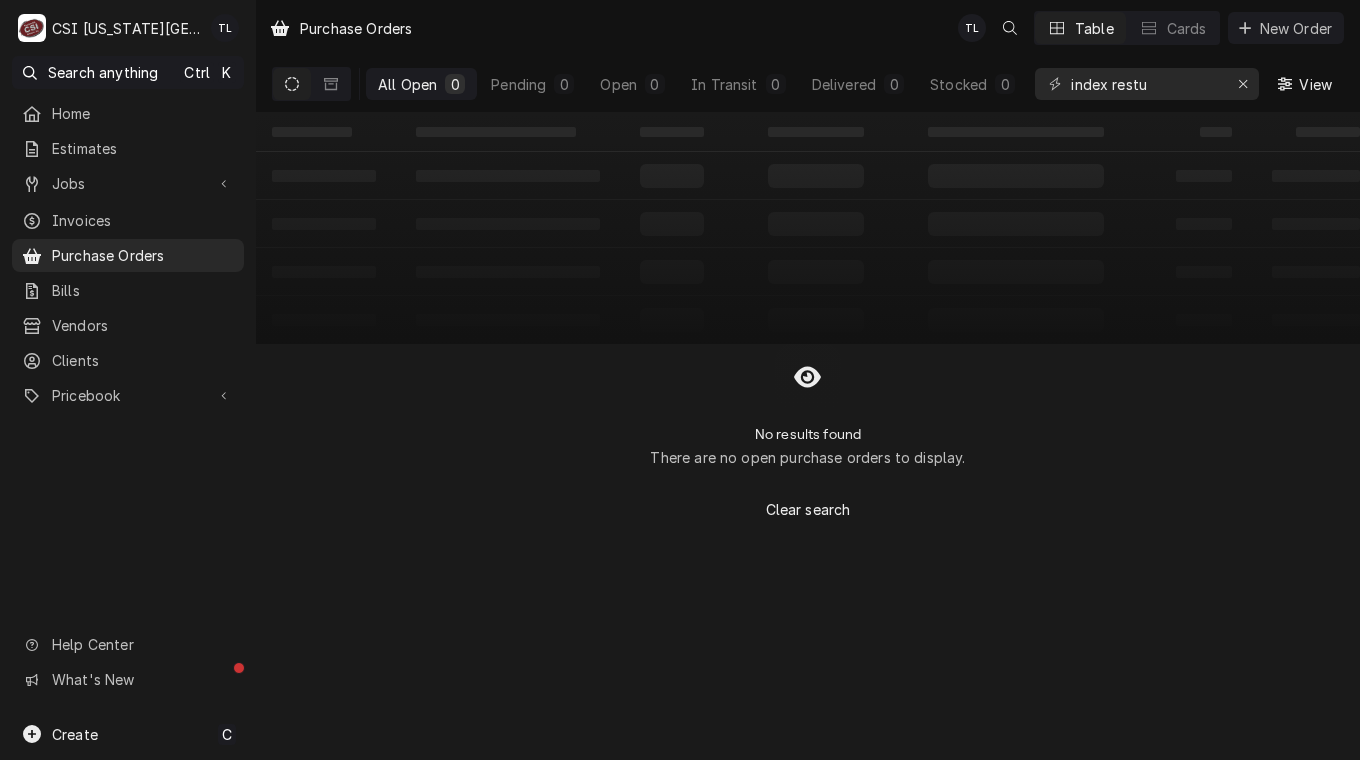 click 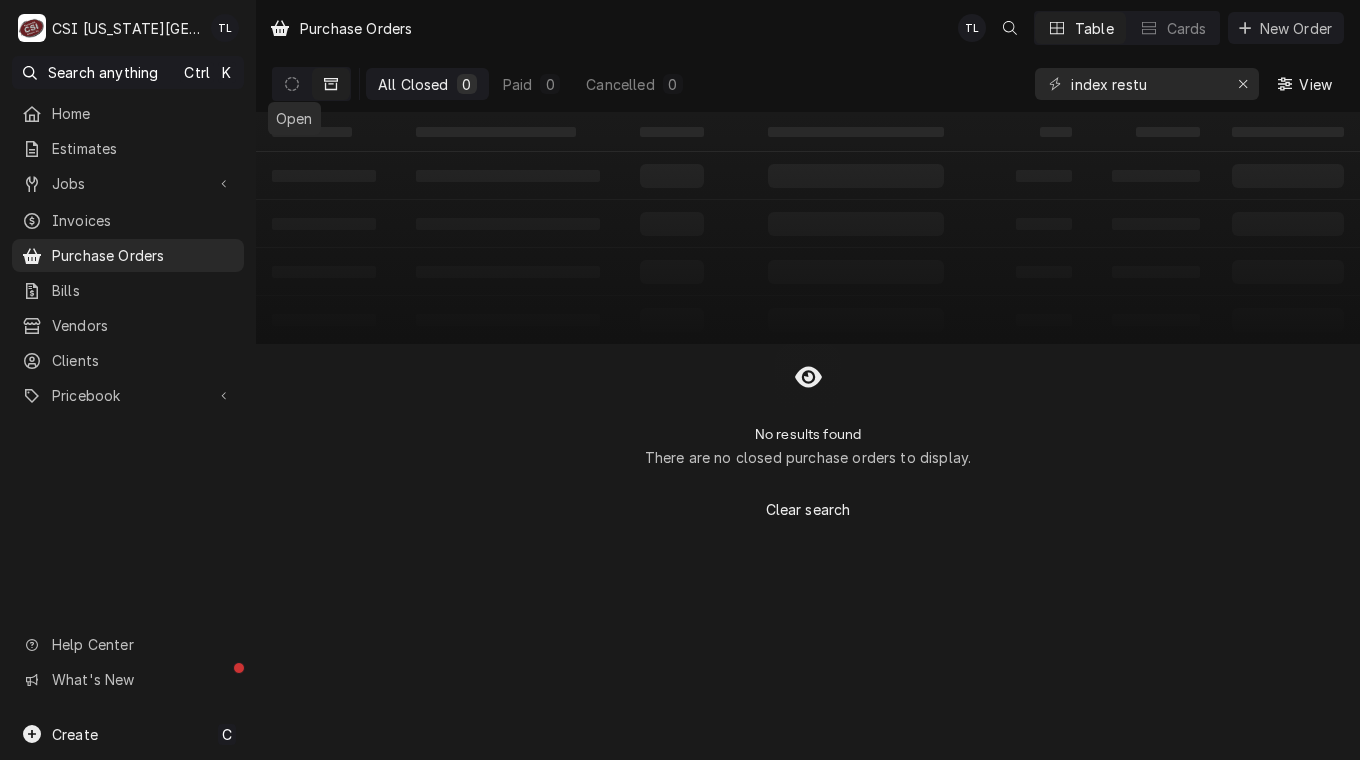 click 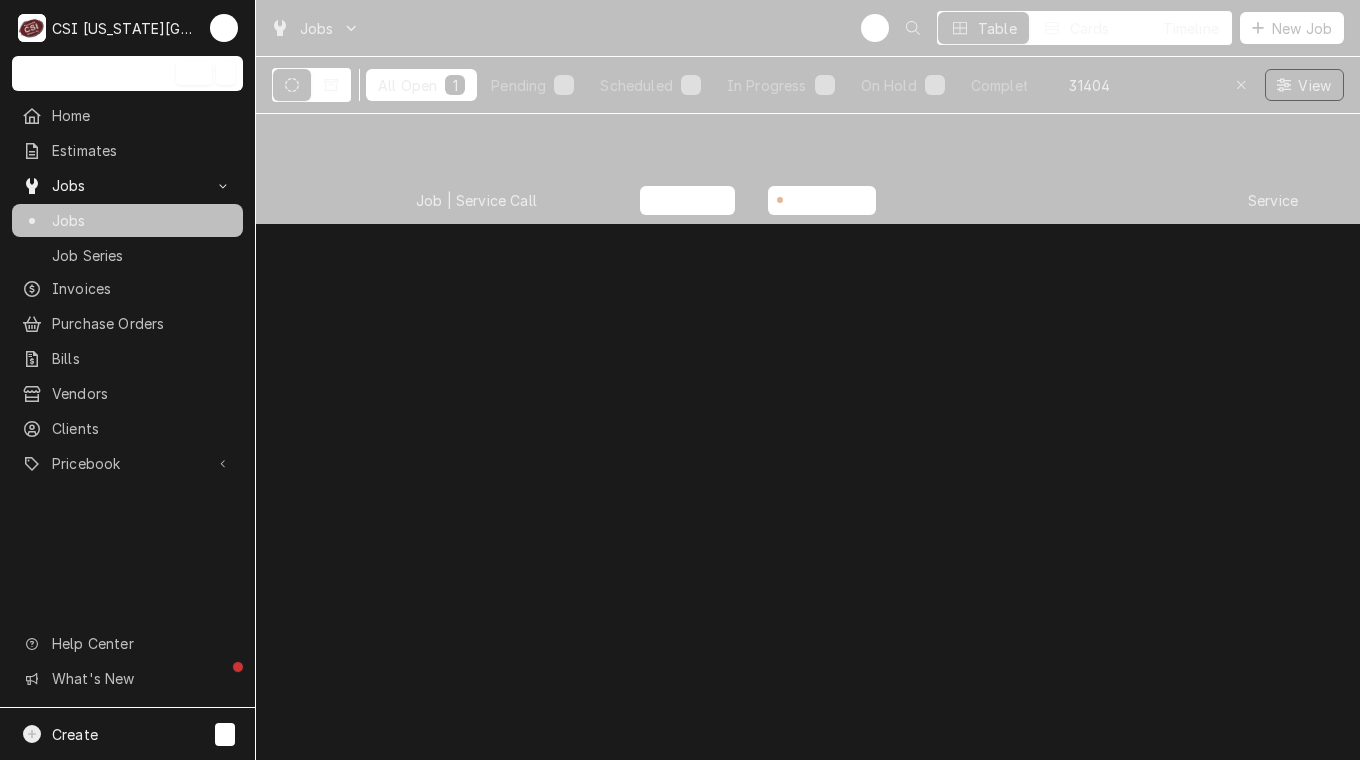 scroll, scrollTop: 0, scrollLeft: 0, axis: both 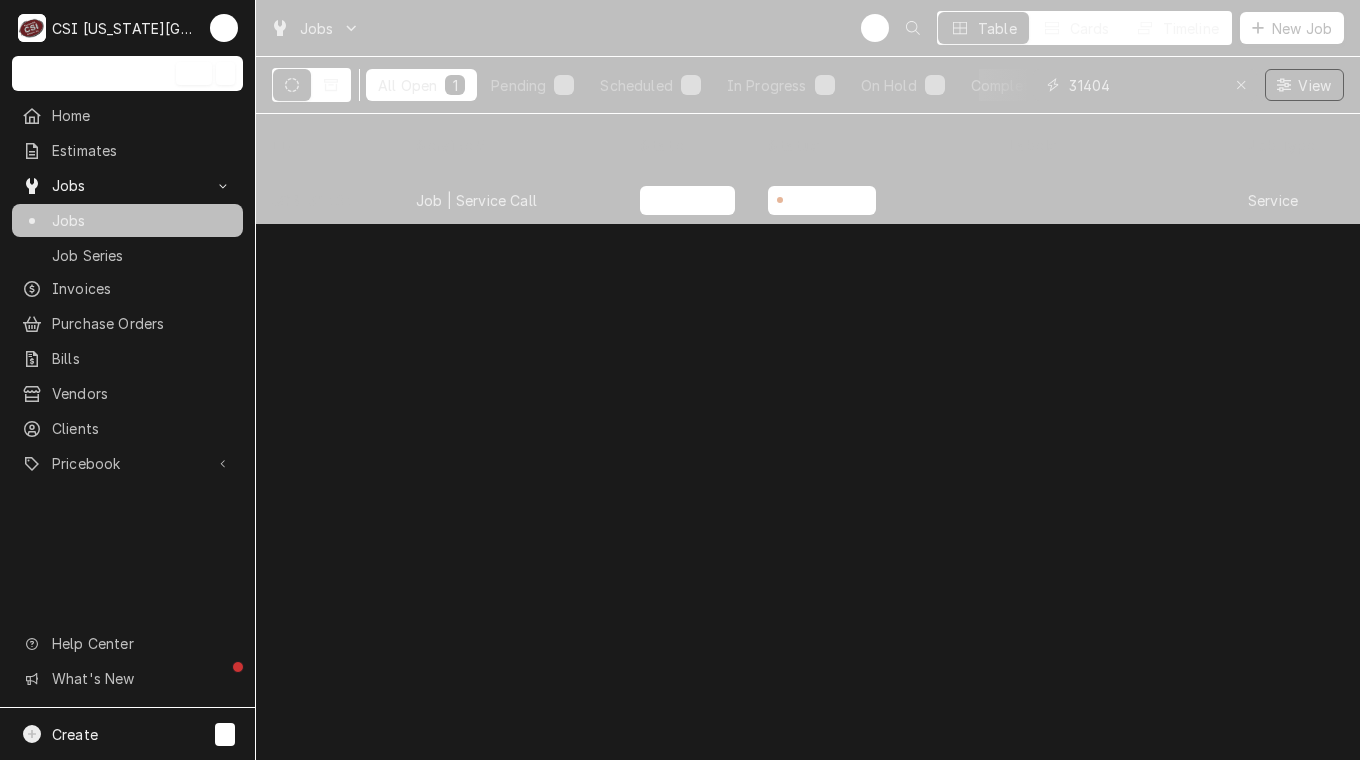 drag, startPoint x: 1143, startPoint y: 85, endPoint x: 968, endPoint y: 62, distance: 176.50496 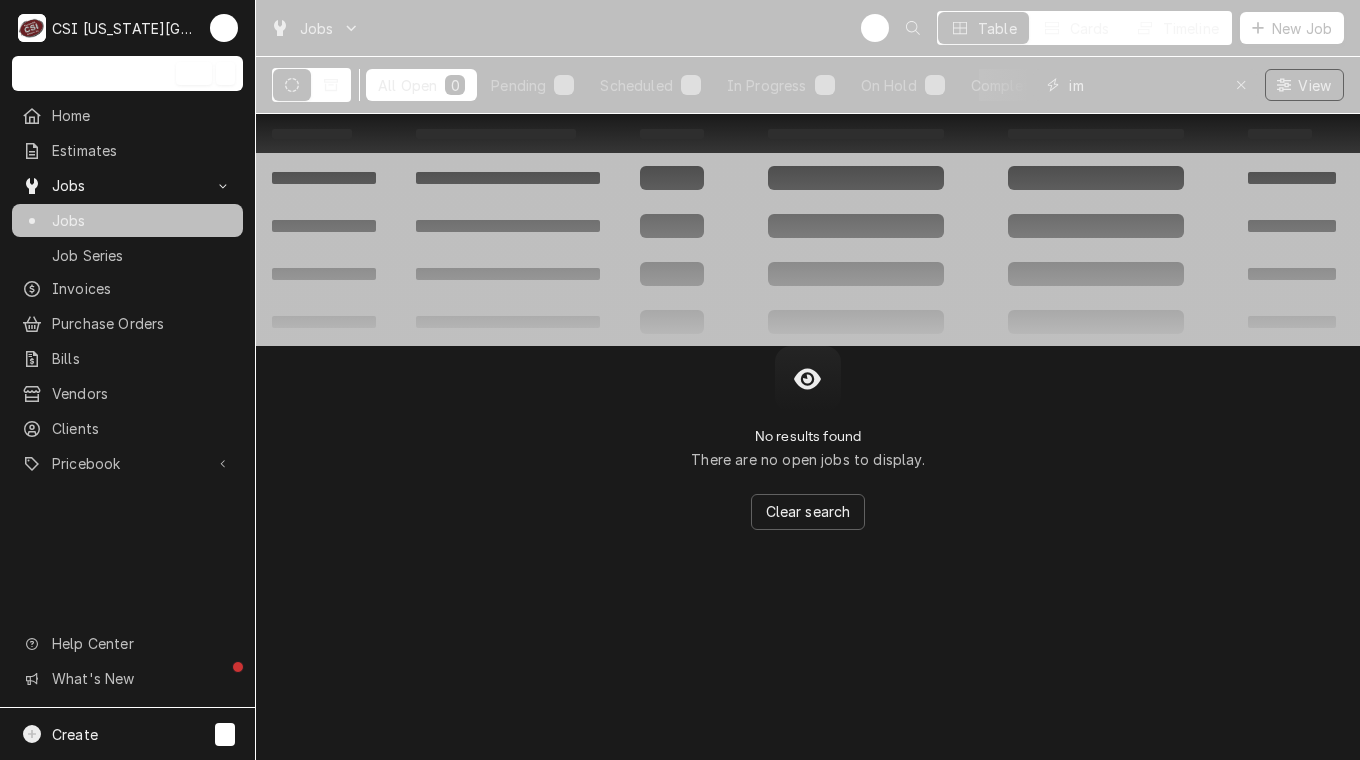 type on "i" 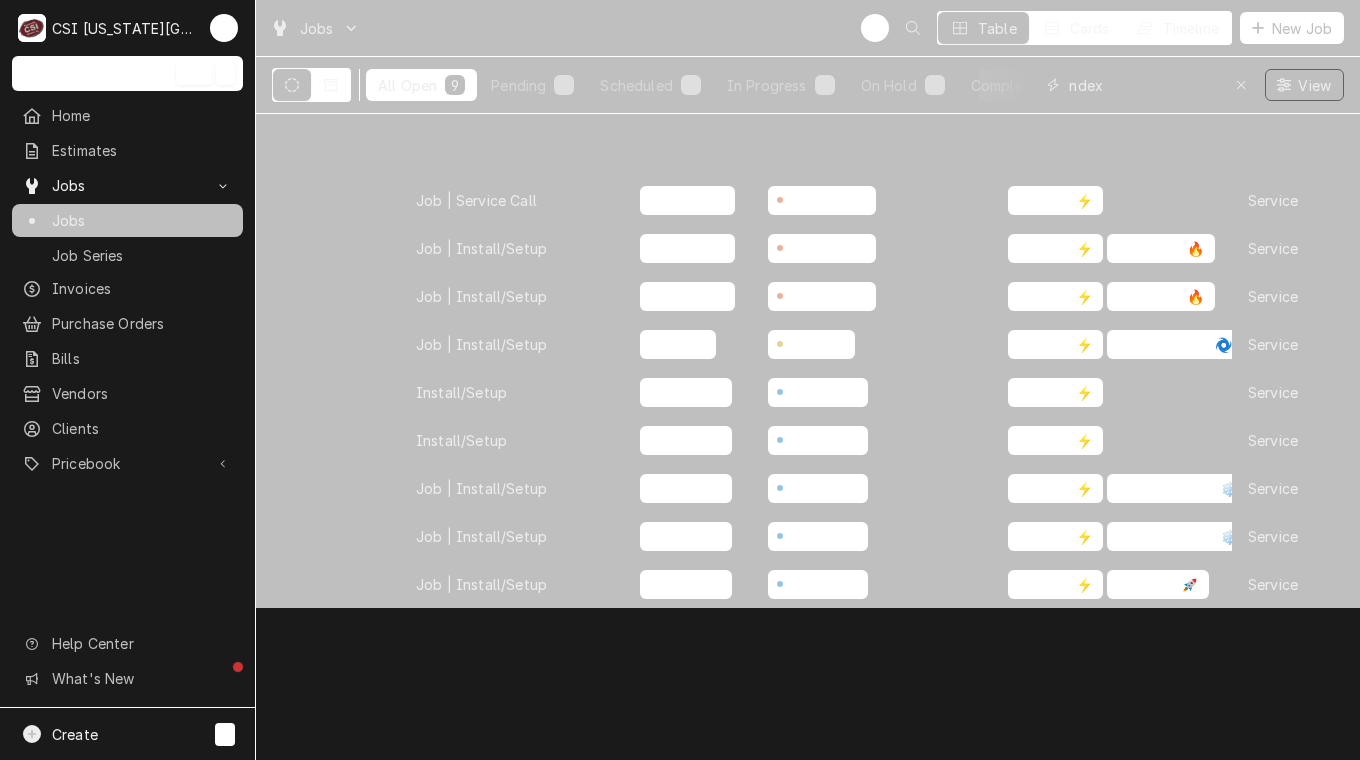 type on "ndex" 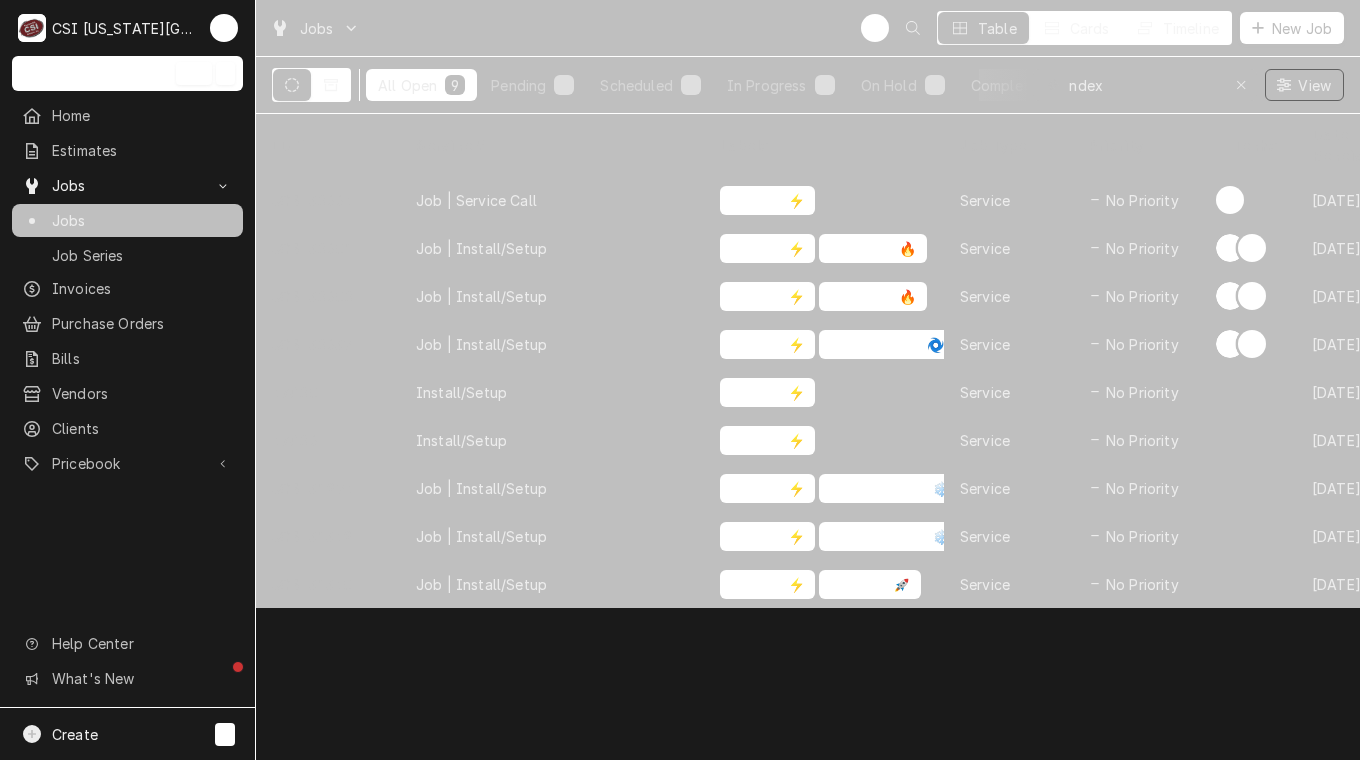 scroll, scrollTop: 0, scrollLeft: 0, axis: both 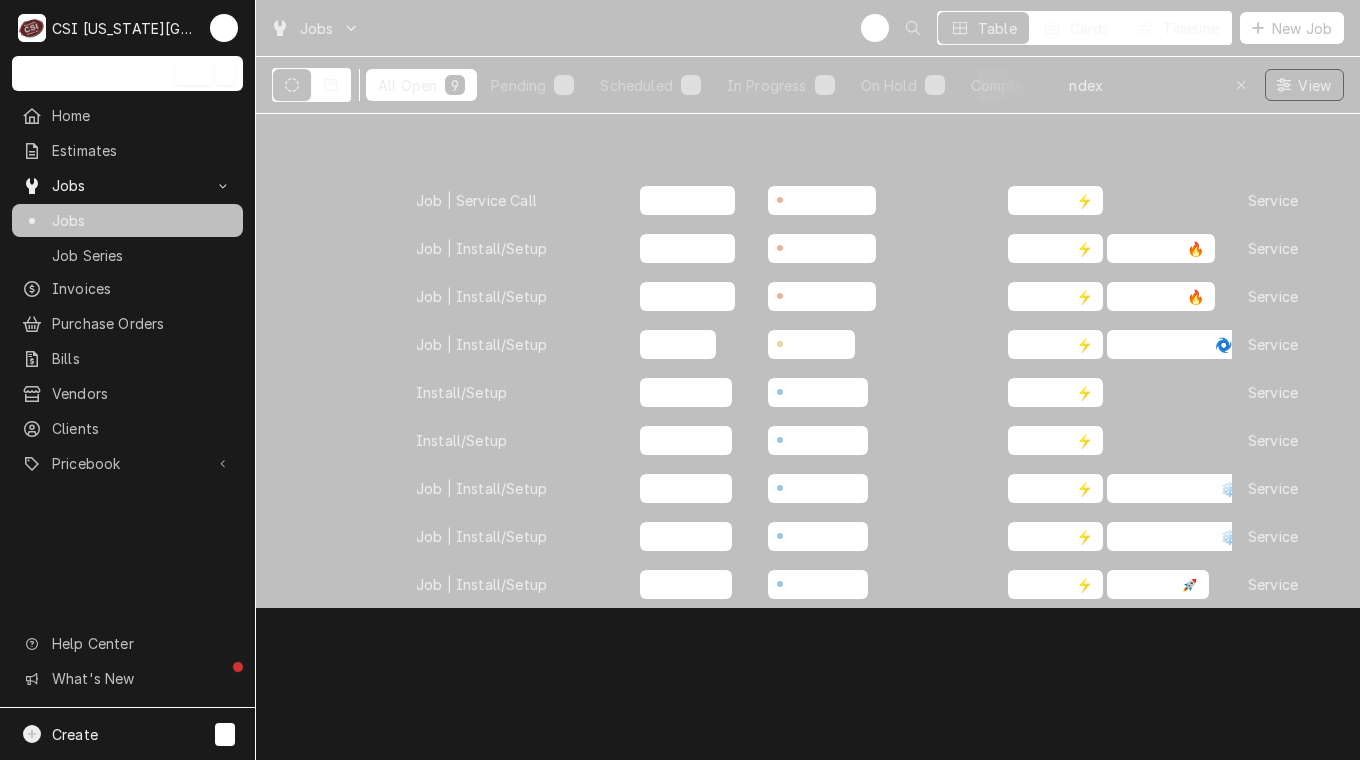 click on "JOB-30639" at bounding box center [328, 344] 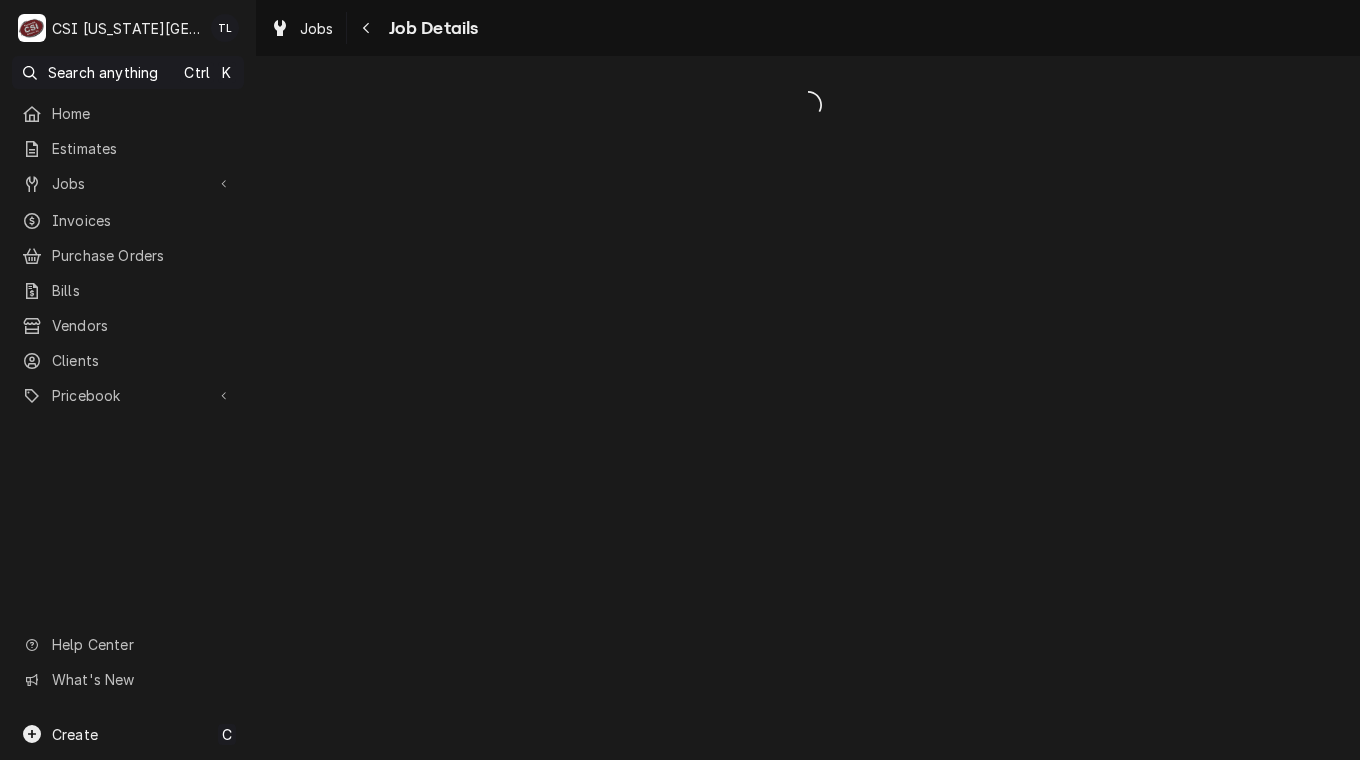 scroll, scrollTop: 0, scrollLeft: 0, axis: both 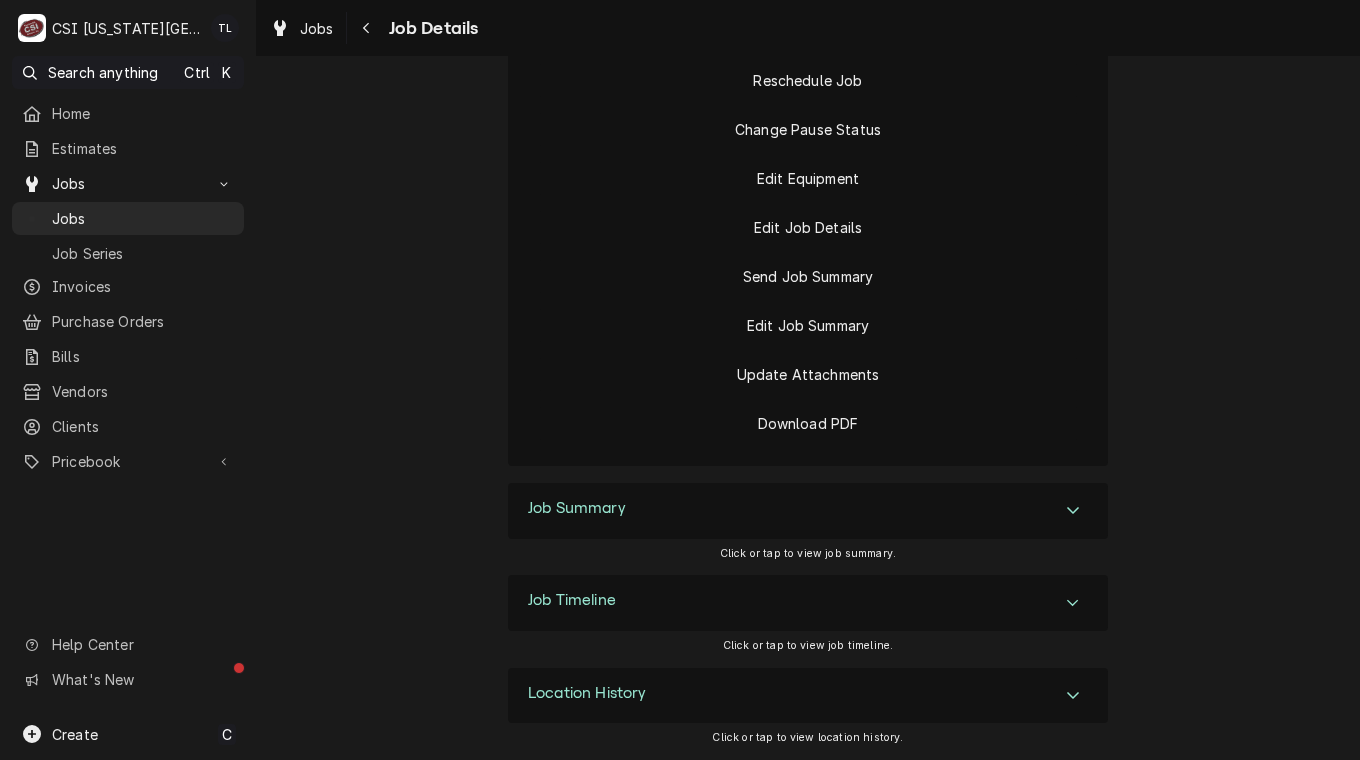 click 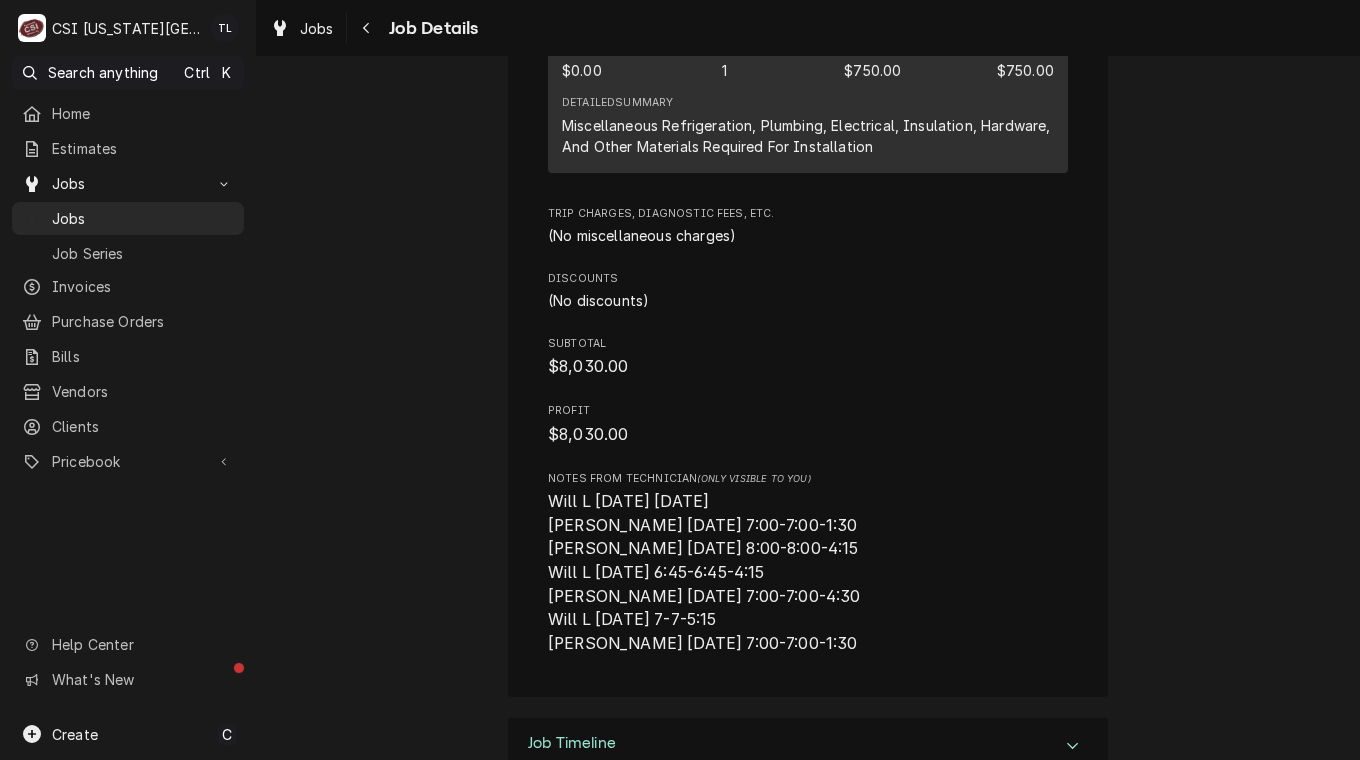 scroll, scrollTop: 5736, scrollLeft: 0, axis: vertical 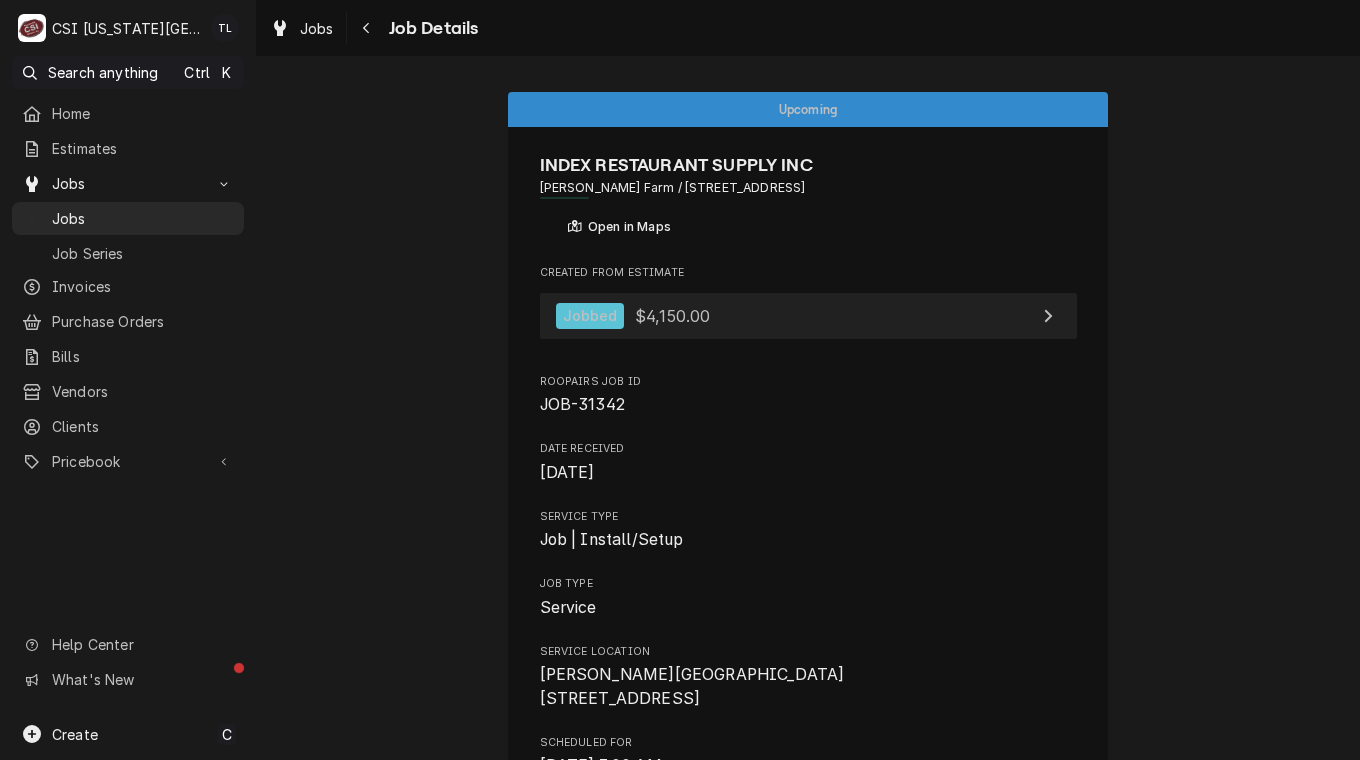 click on "Jobbed $4,150.00" at bounding box center [808, 316] 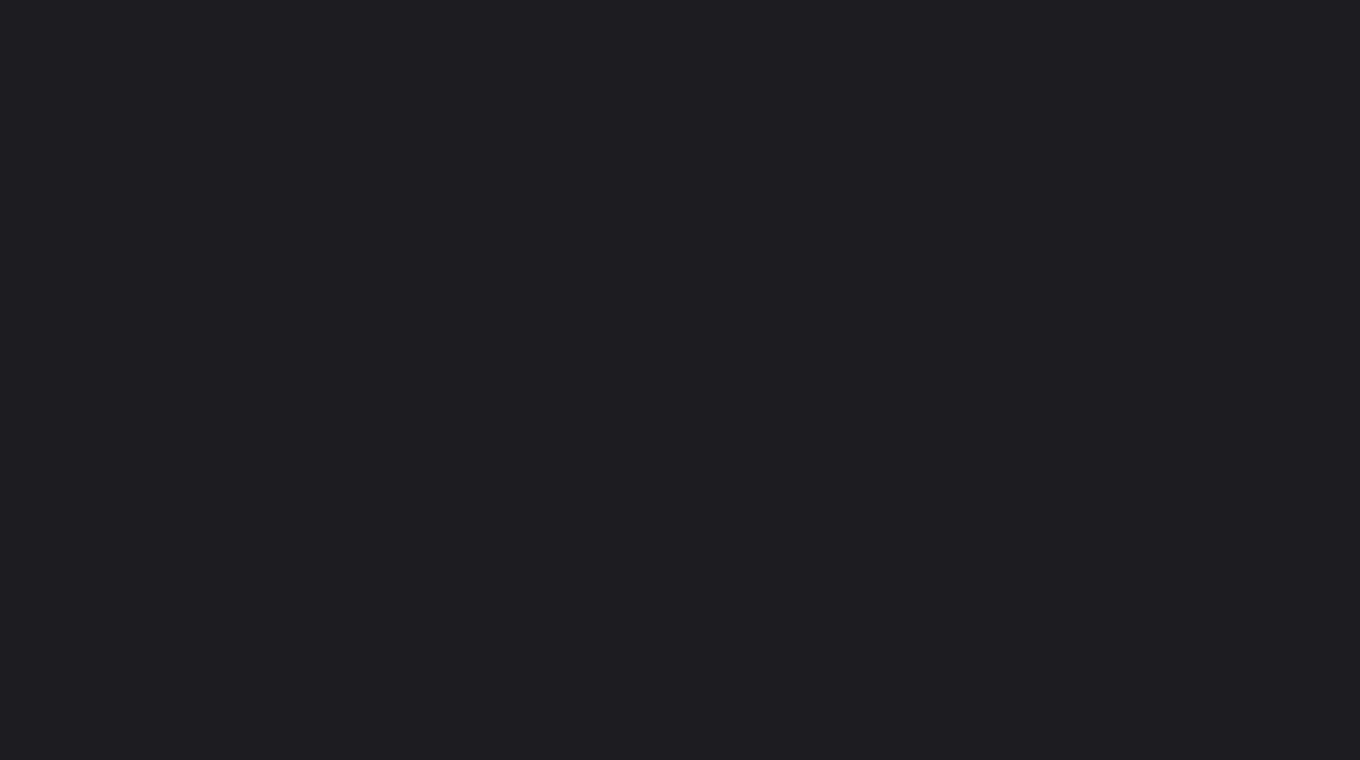 scroll, scrollTop: 0, scrollLeft: 0, axis: both 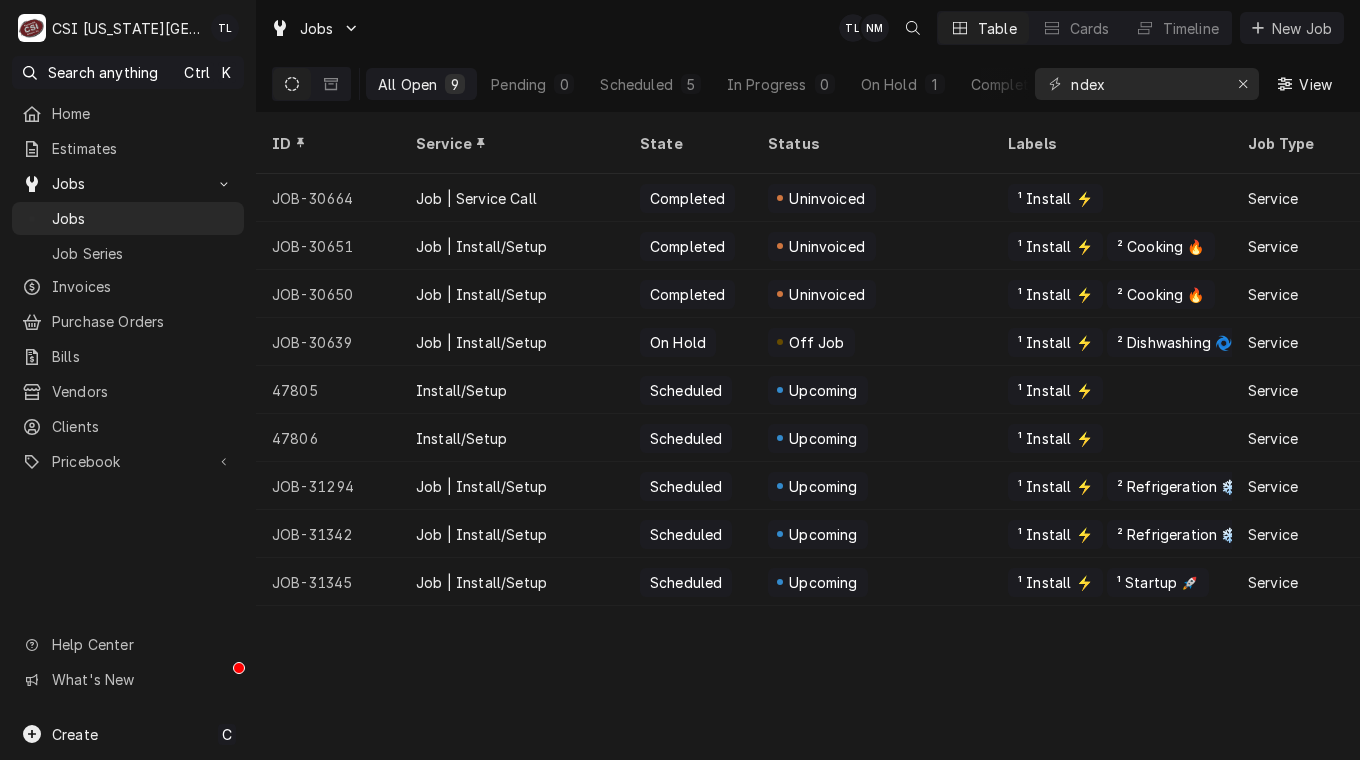 click on "JOB-30639" at bounding box center [328, 342] 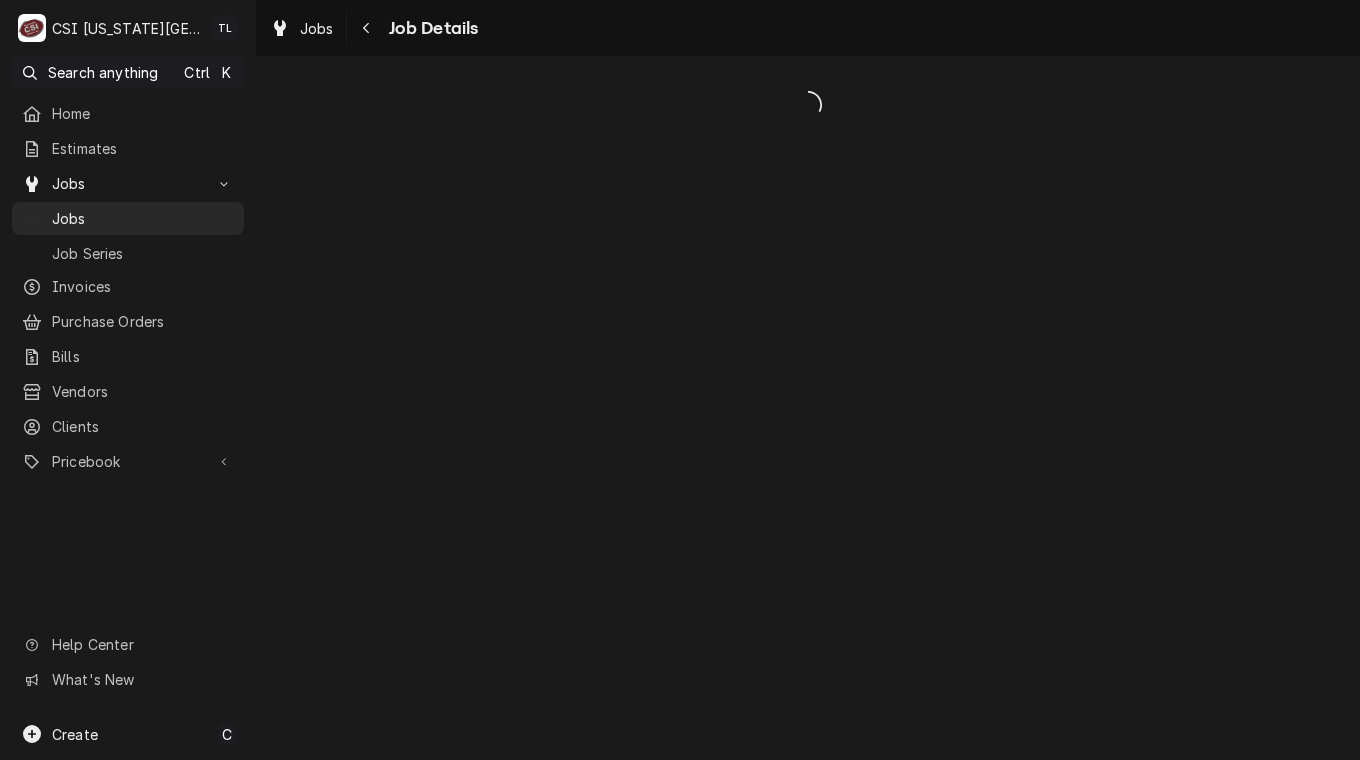 scroll, scrollTop: 0, scrollLeft: 0, axis: both 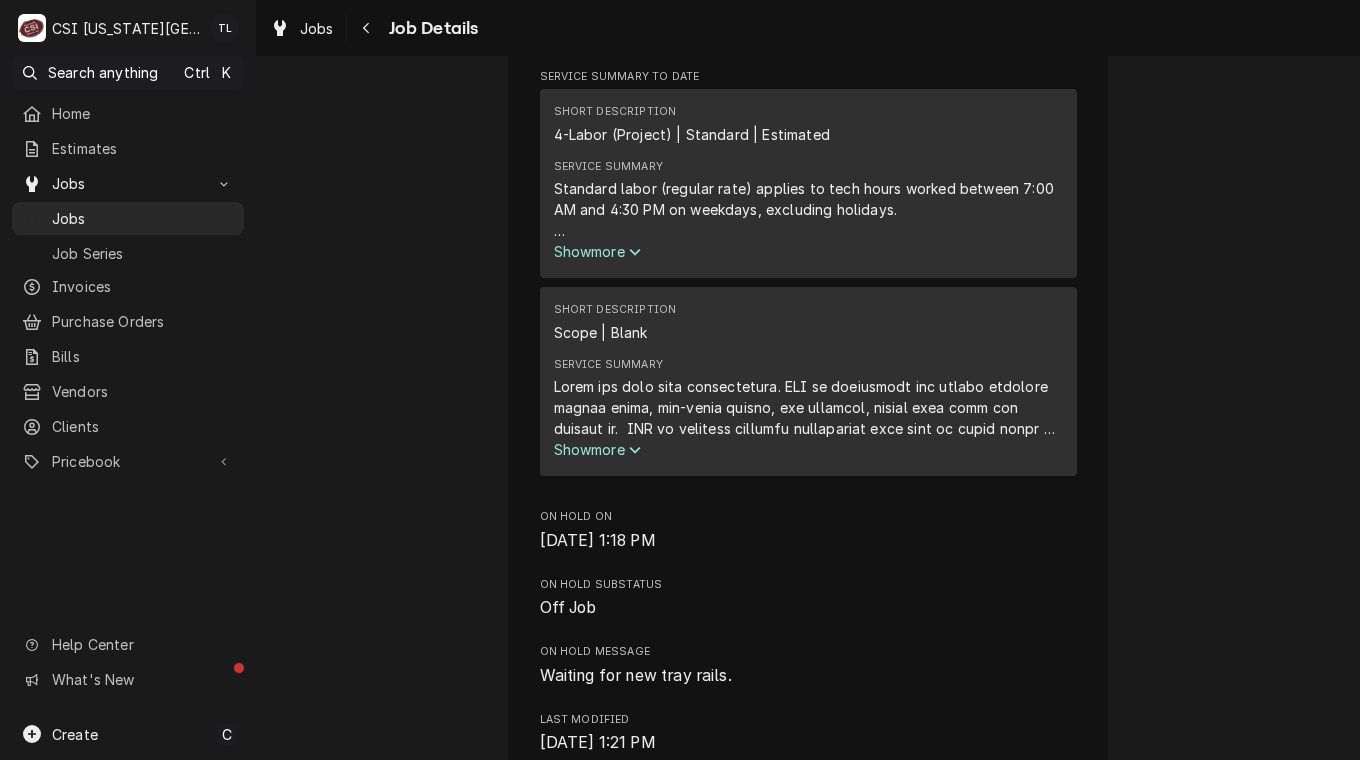 click on "Show  more" at bounding box center (598, 449) 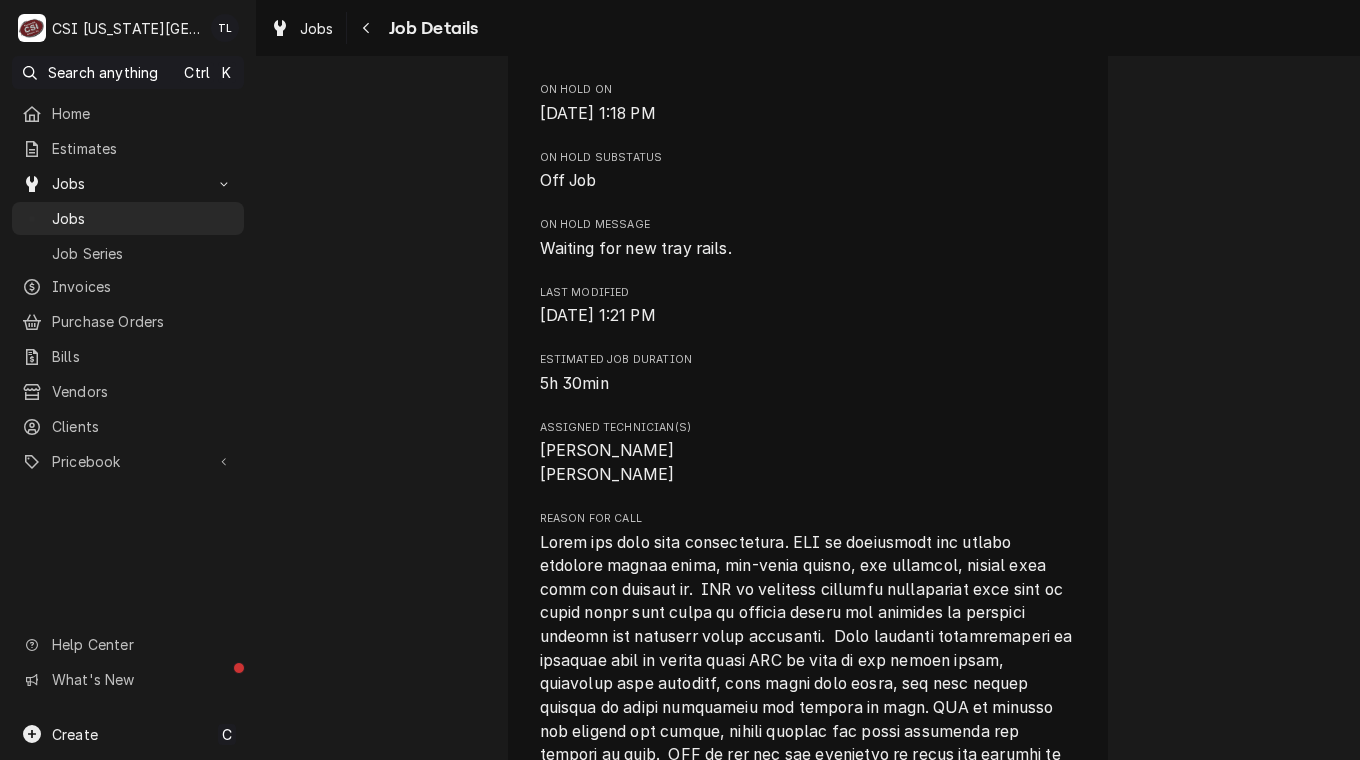 scroll, scrollTop: 2156, scrollLeft: 0, axis: vertical 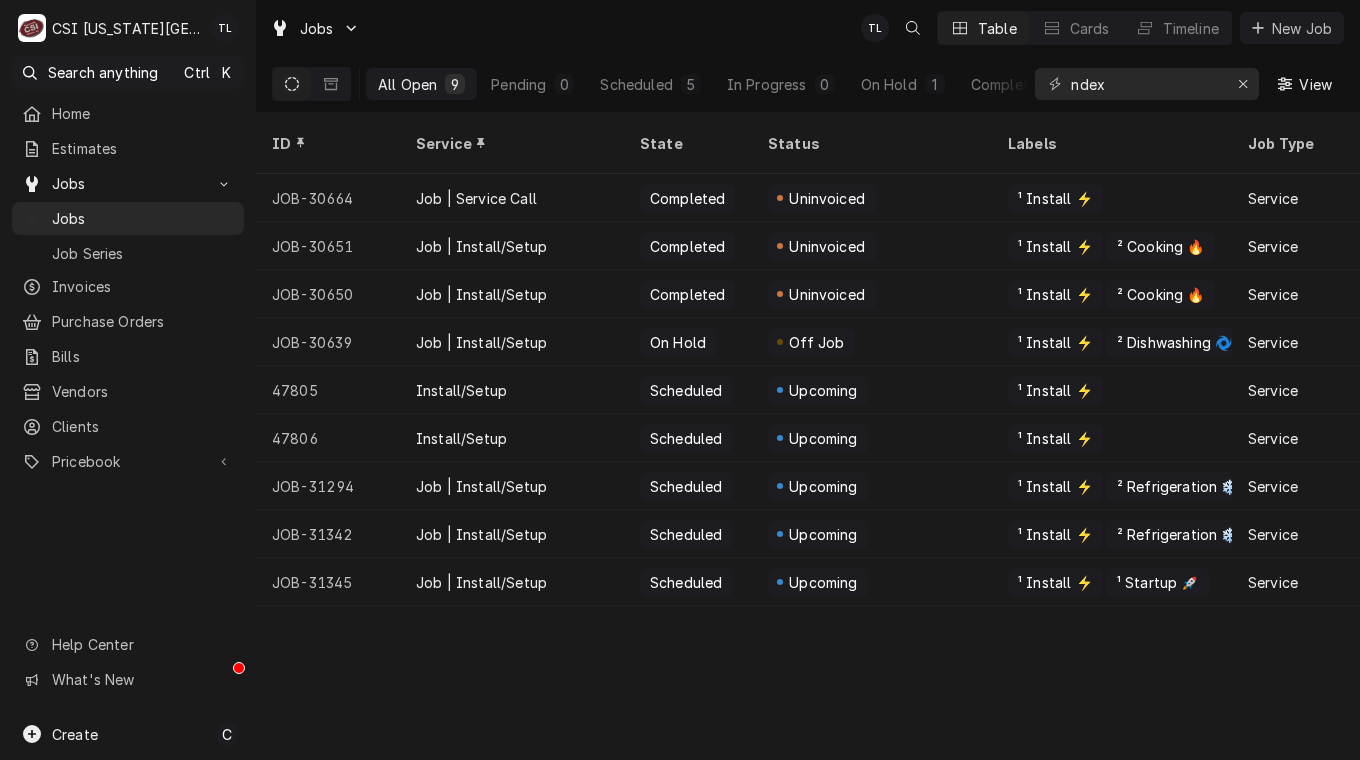 click on "Install/Setup" at bounding box center (461, 390) 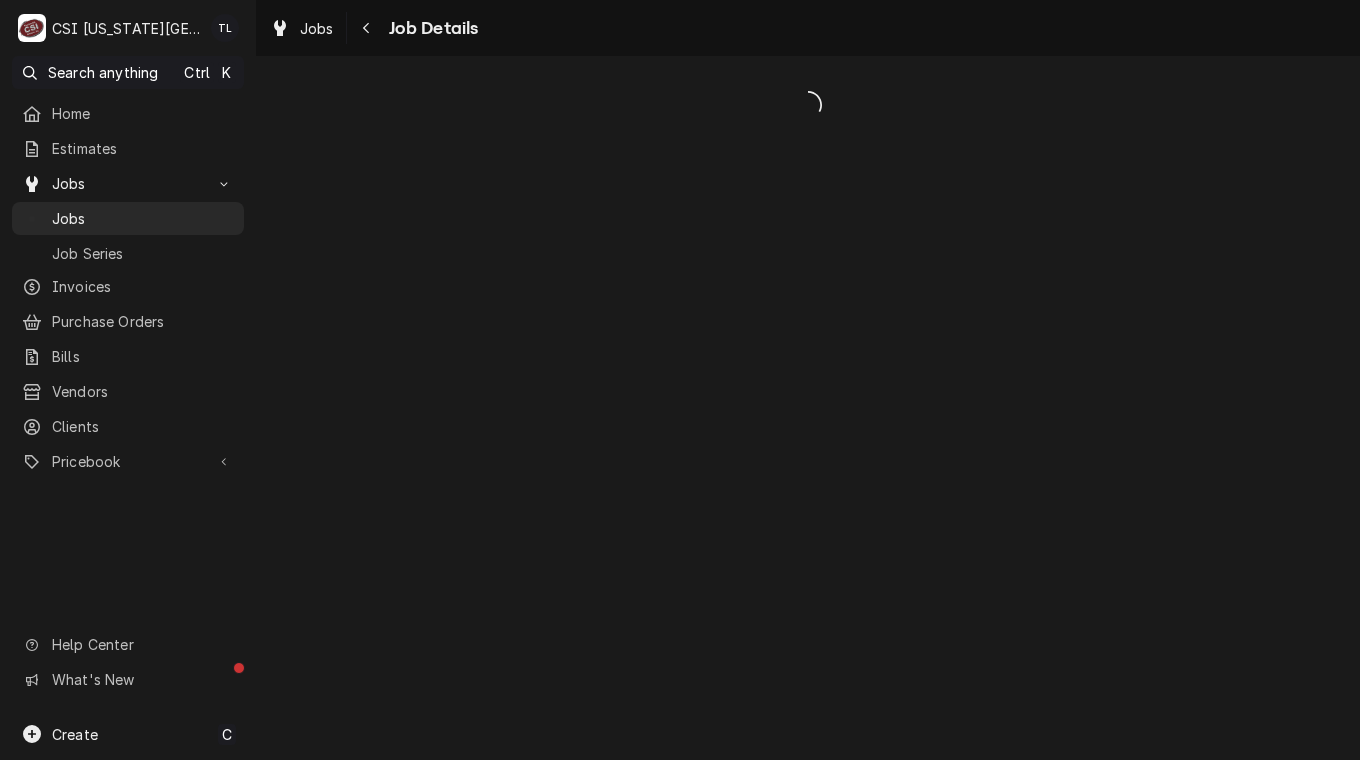 scroll, scrollTop: 0, scrollLeft: 0, axis: both 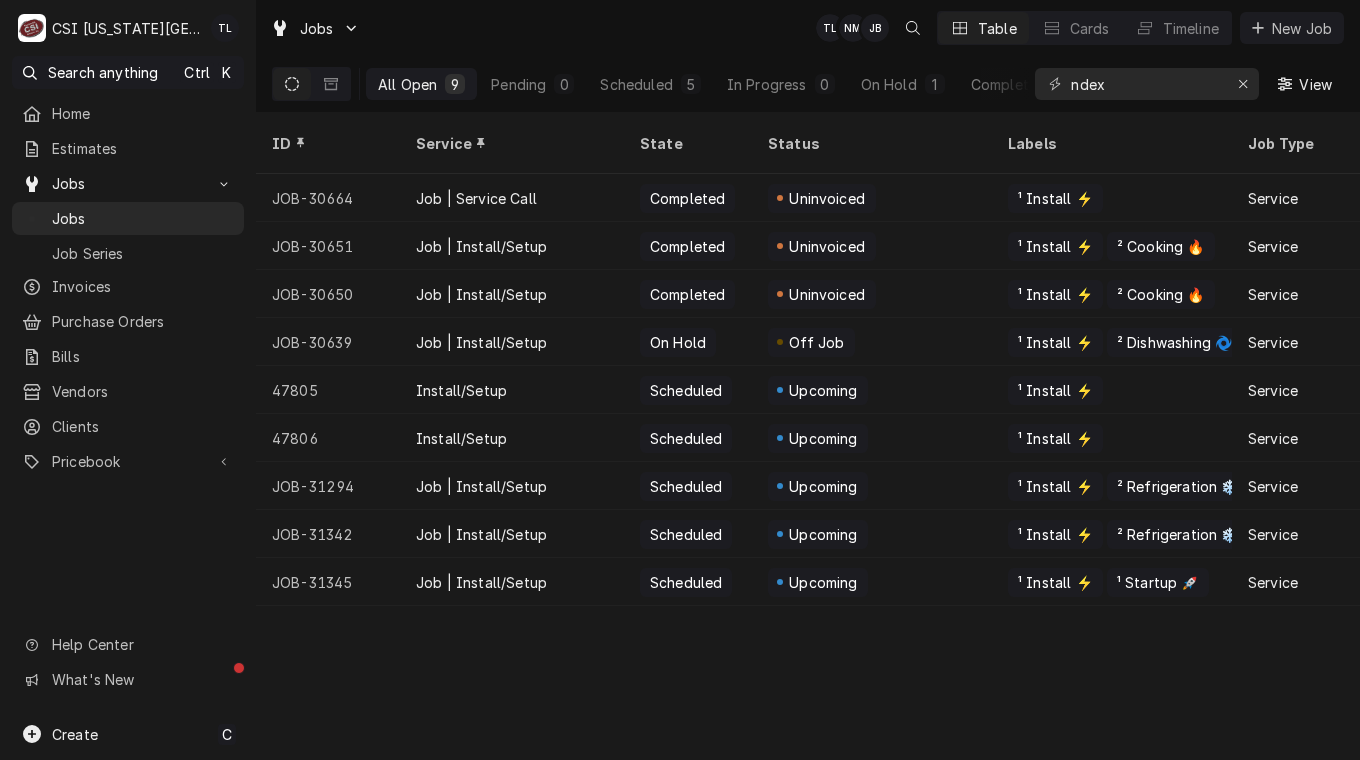 click on "On Hold" at bounding box center [889, 84] 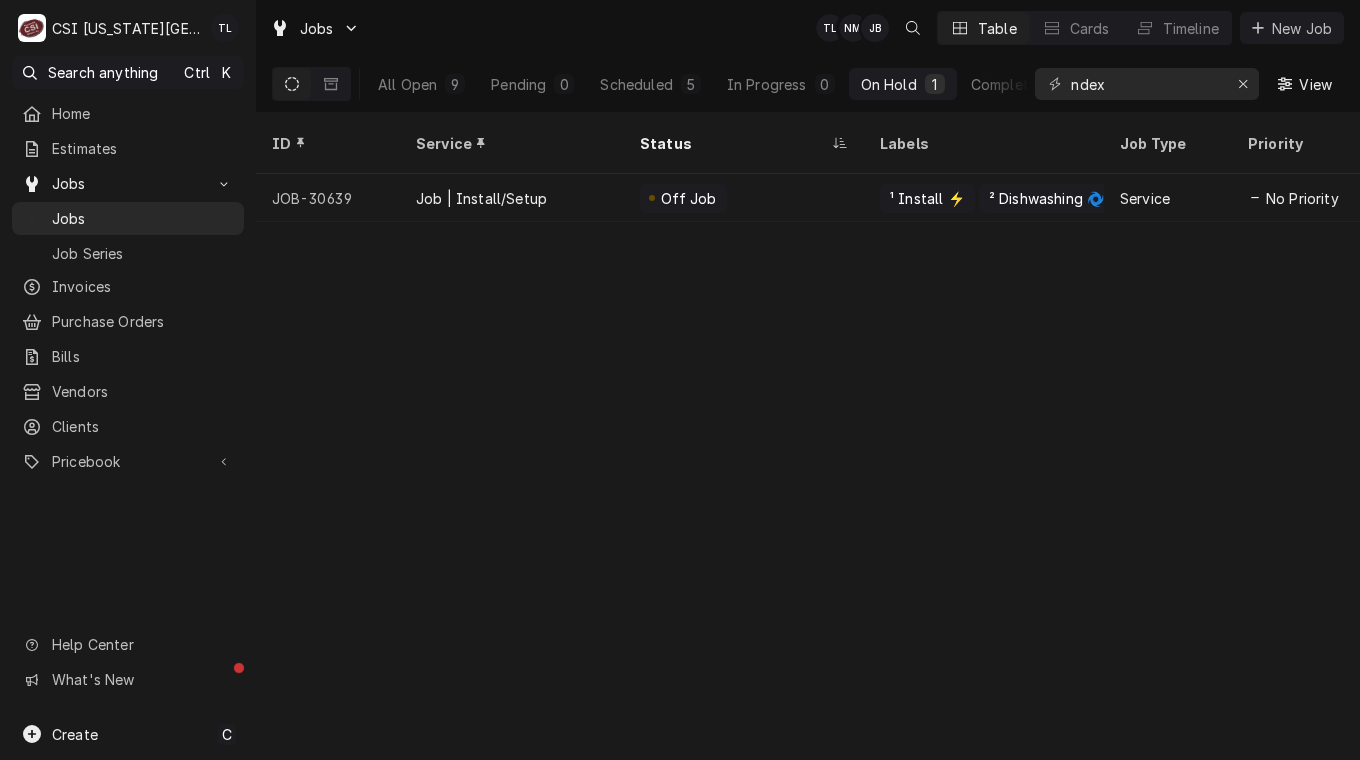 click on "Scheduled" at bounding box center (636, 84) 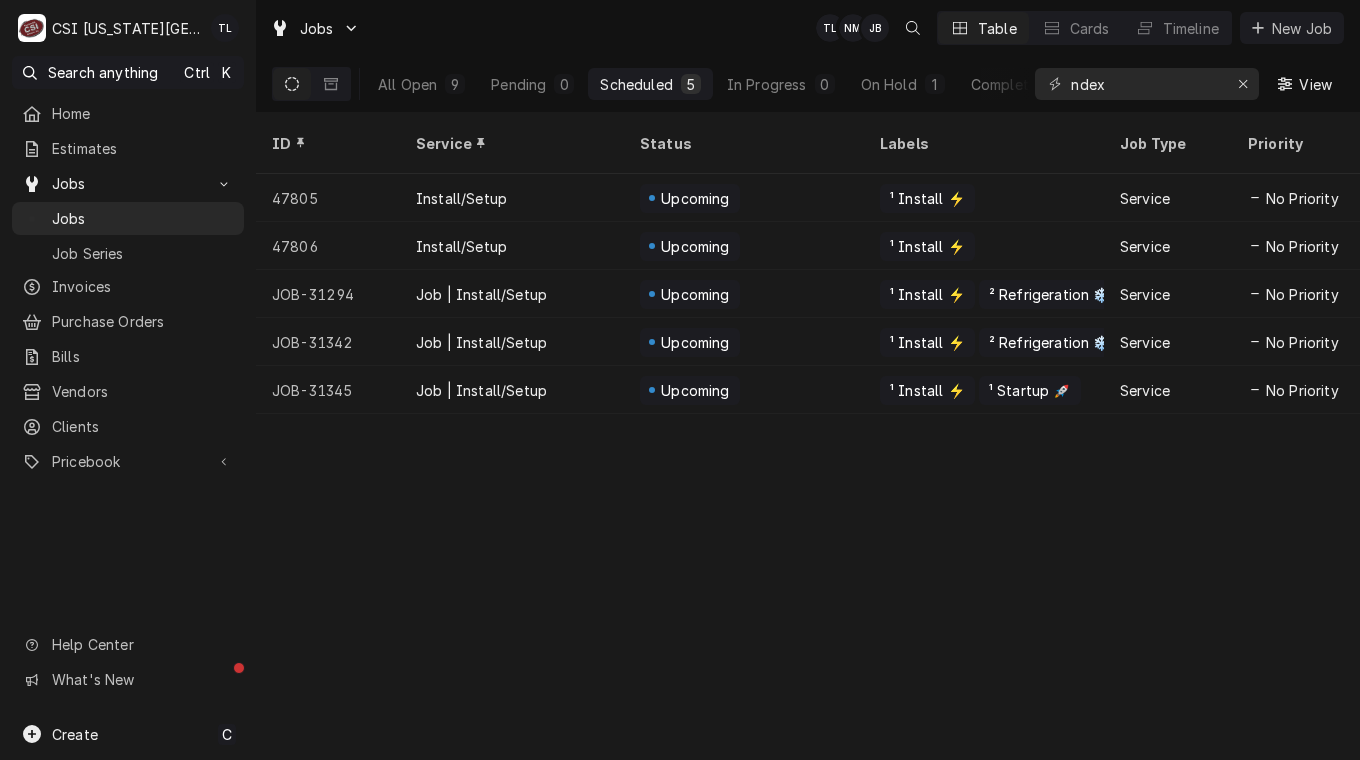 click on "Install/Setup" at bounding box center [461, 198] 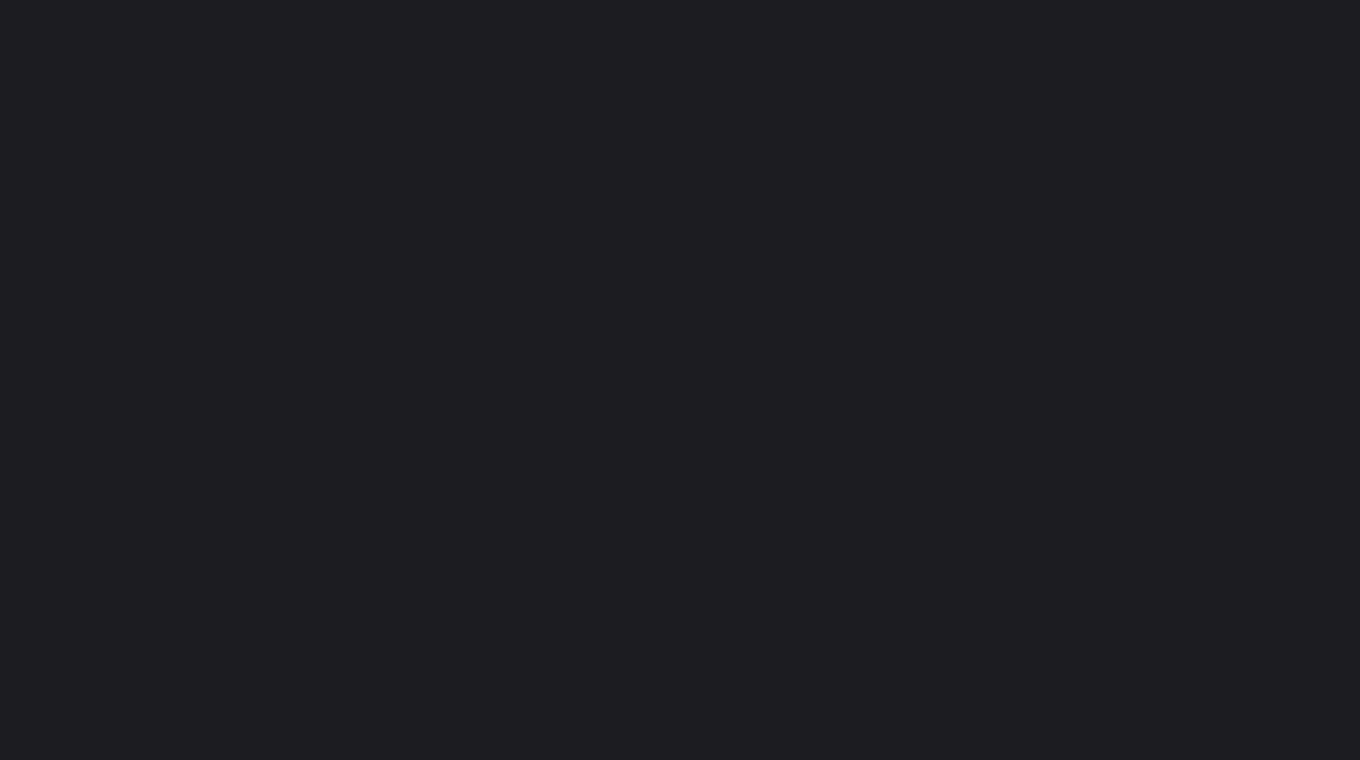 scroll, scrollTop: 0, scrollLeft: 0, axis: both 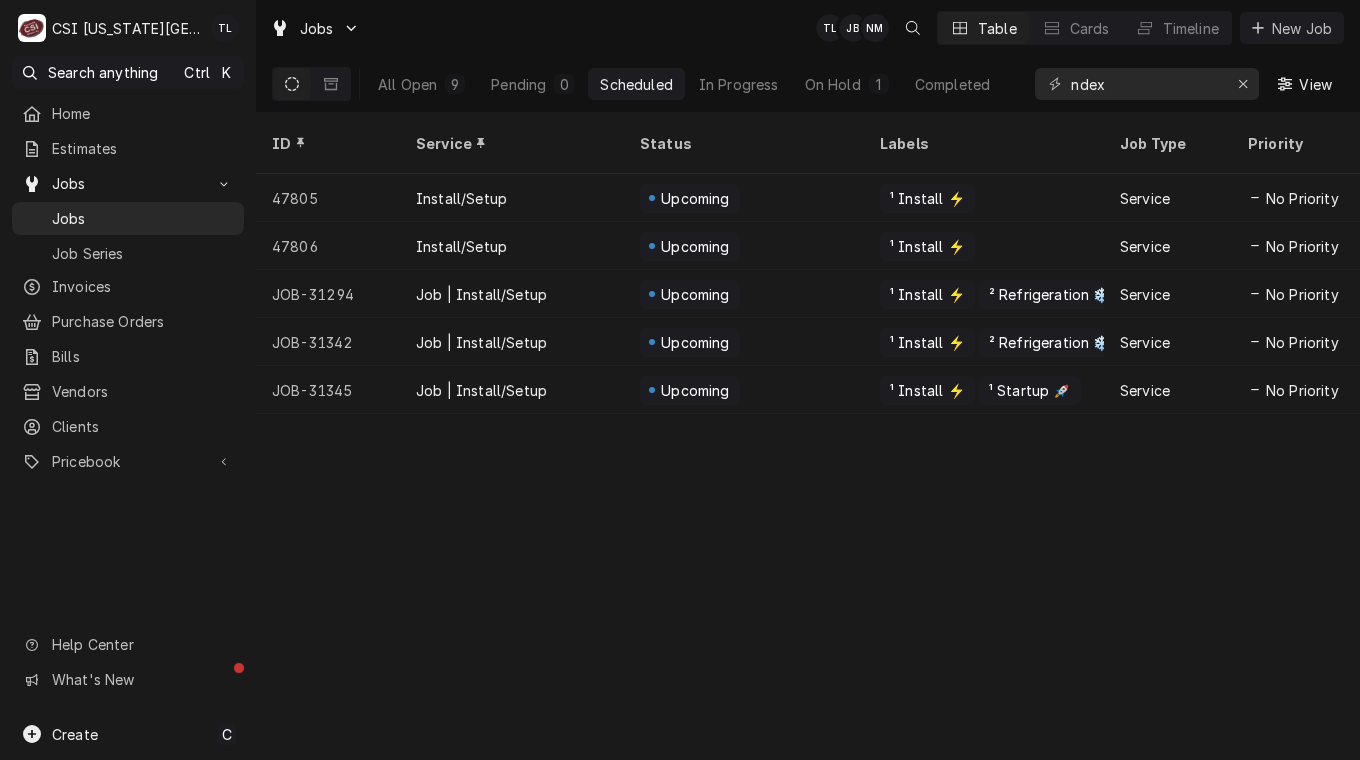 click on "Upcoming" at bounding box center (696, 294) 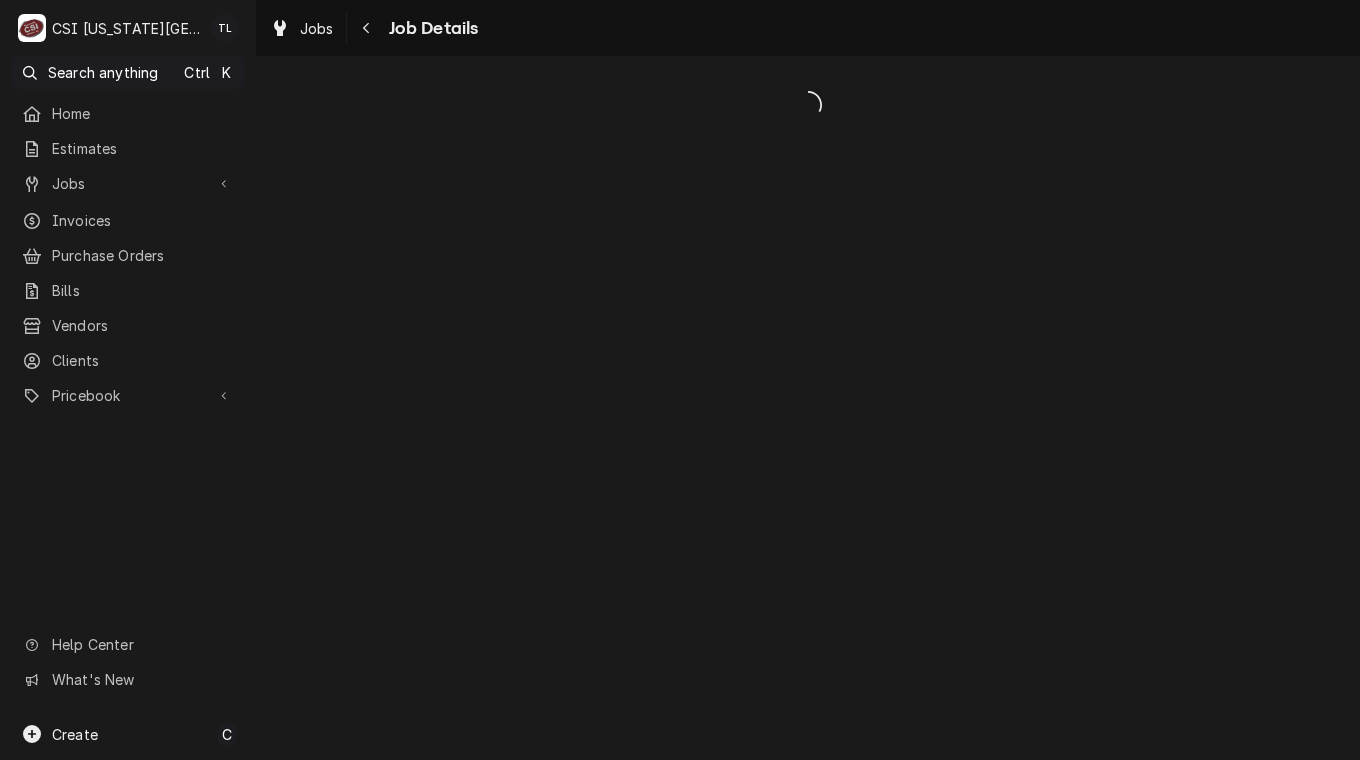 scroll, scrollTop: 0, scrollLeft: 0, axis: both 